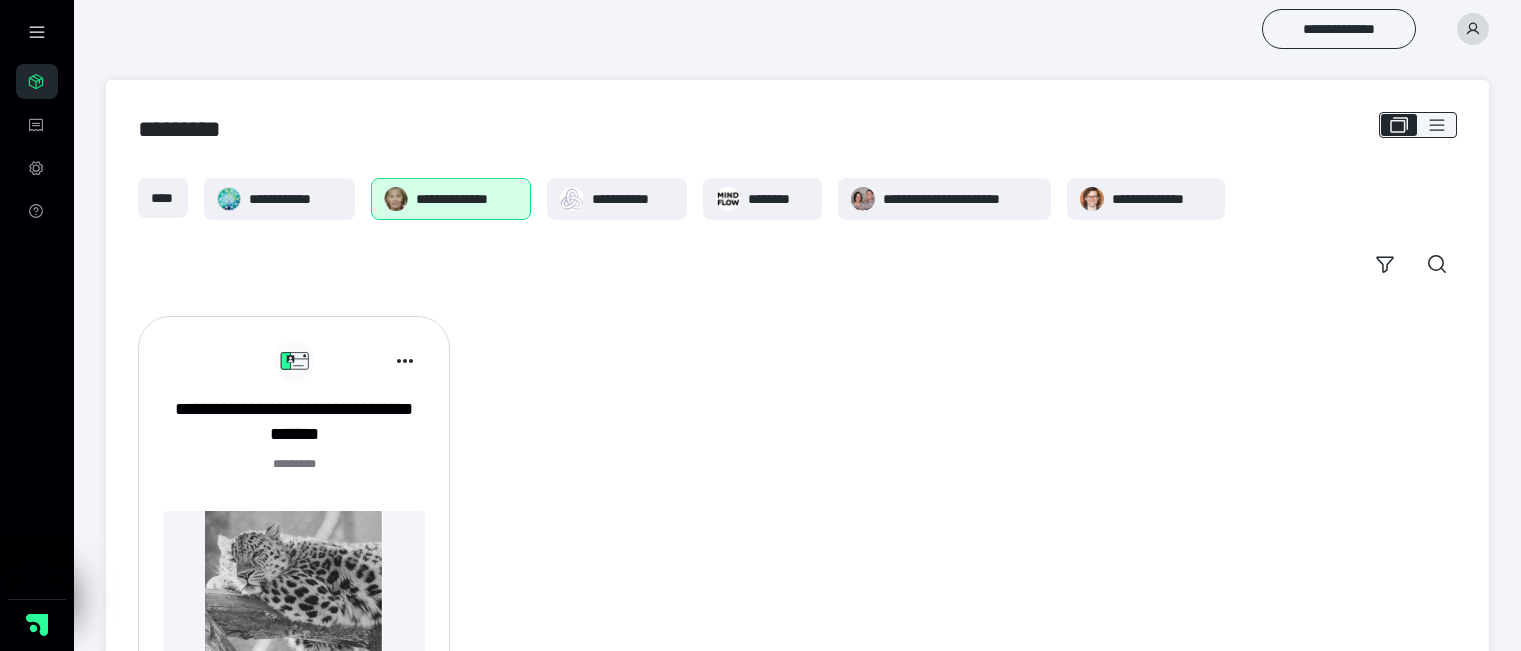 scroll, scrollTop: 0, scrollLeft: 0, axis: both 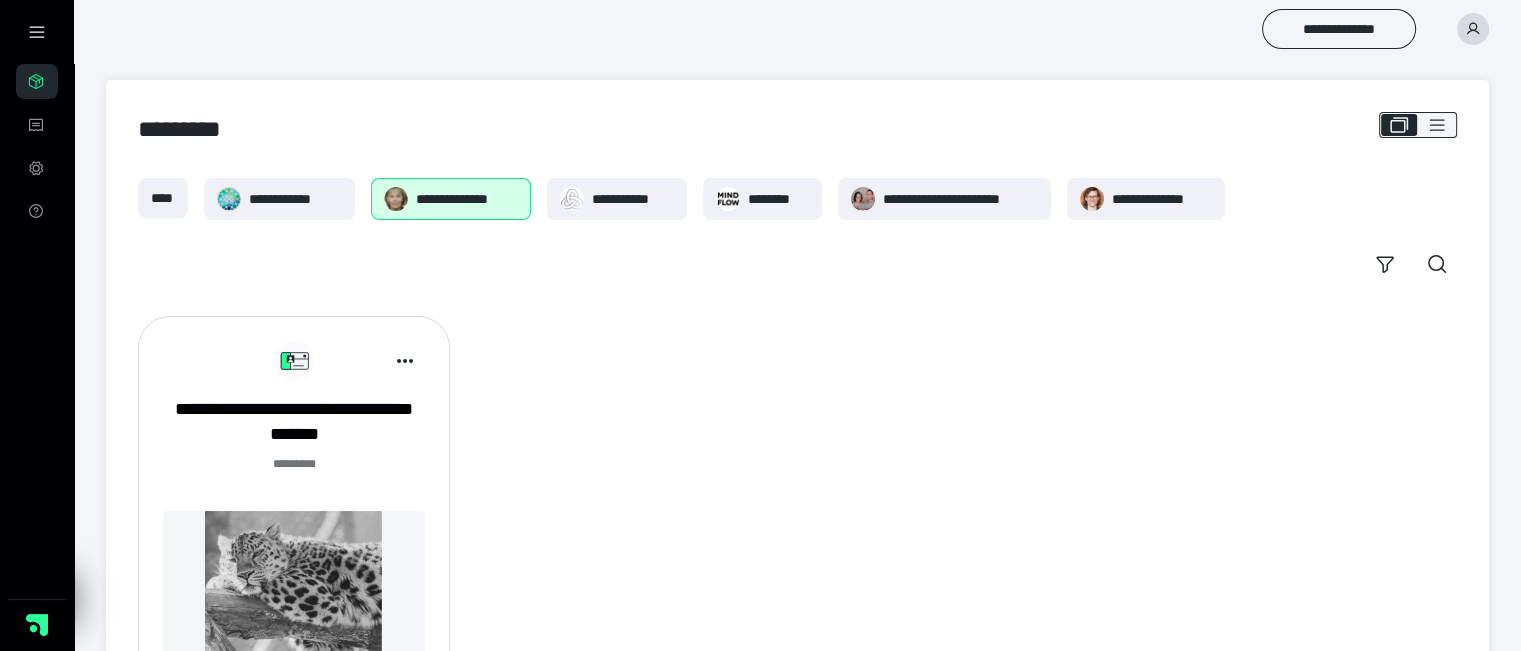 drag, startPoint x: 603, startPoint y: 194, endPoint x: 544, endPoint y: 410, distance: 223.91293 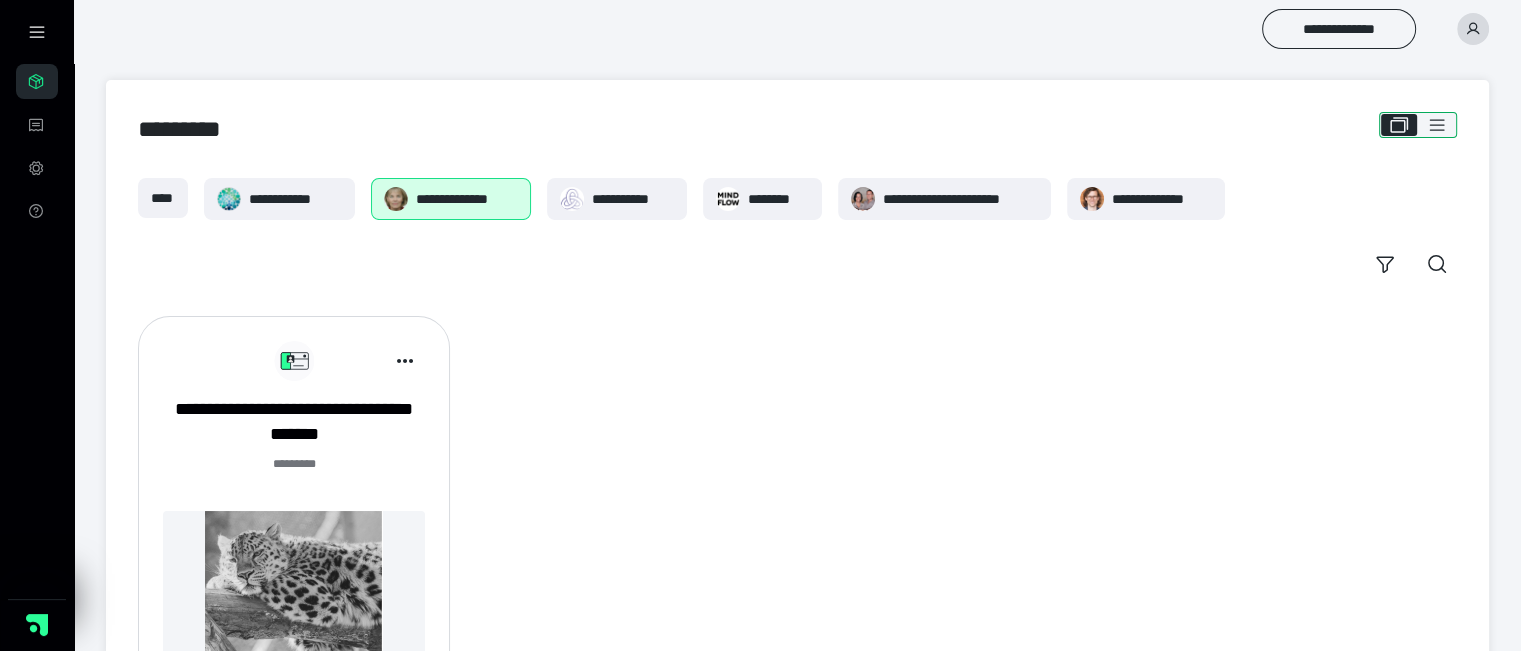 click 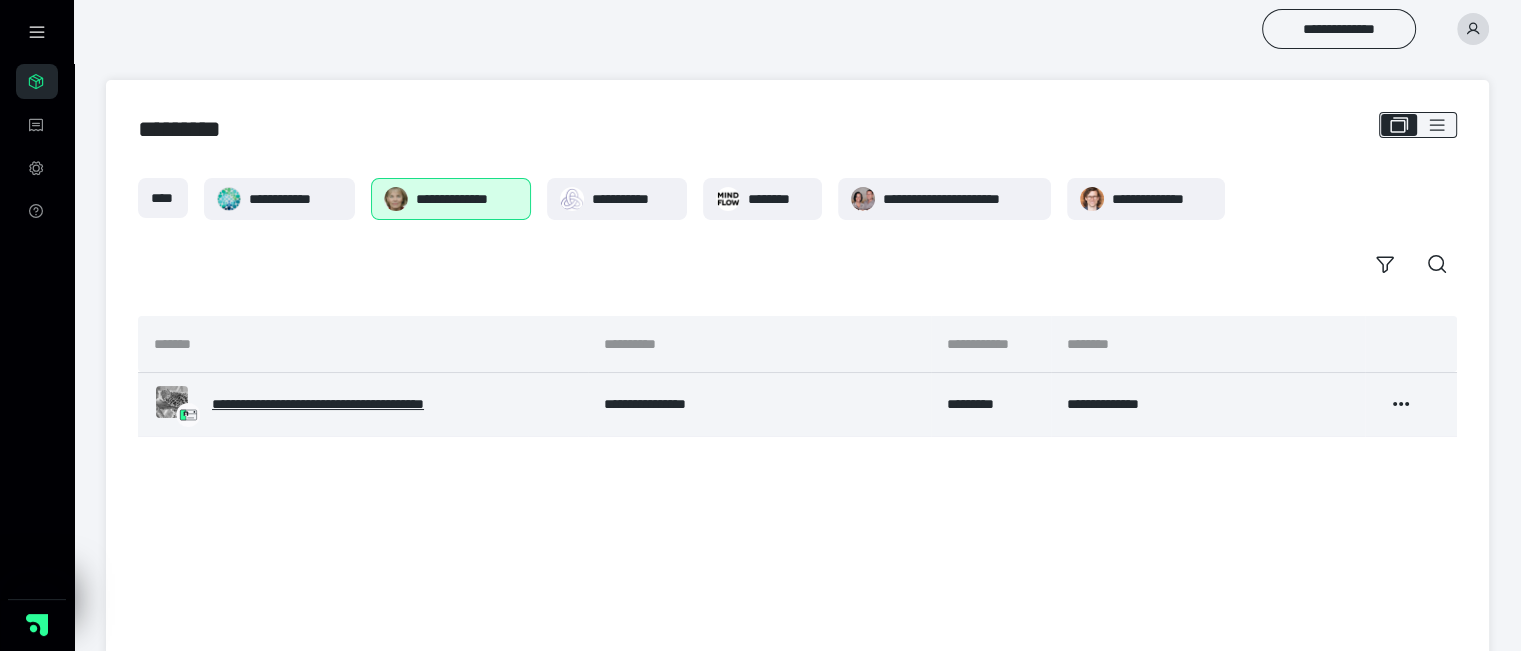 click on "**********" at bounding box center [349, 404] 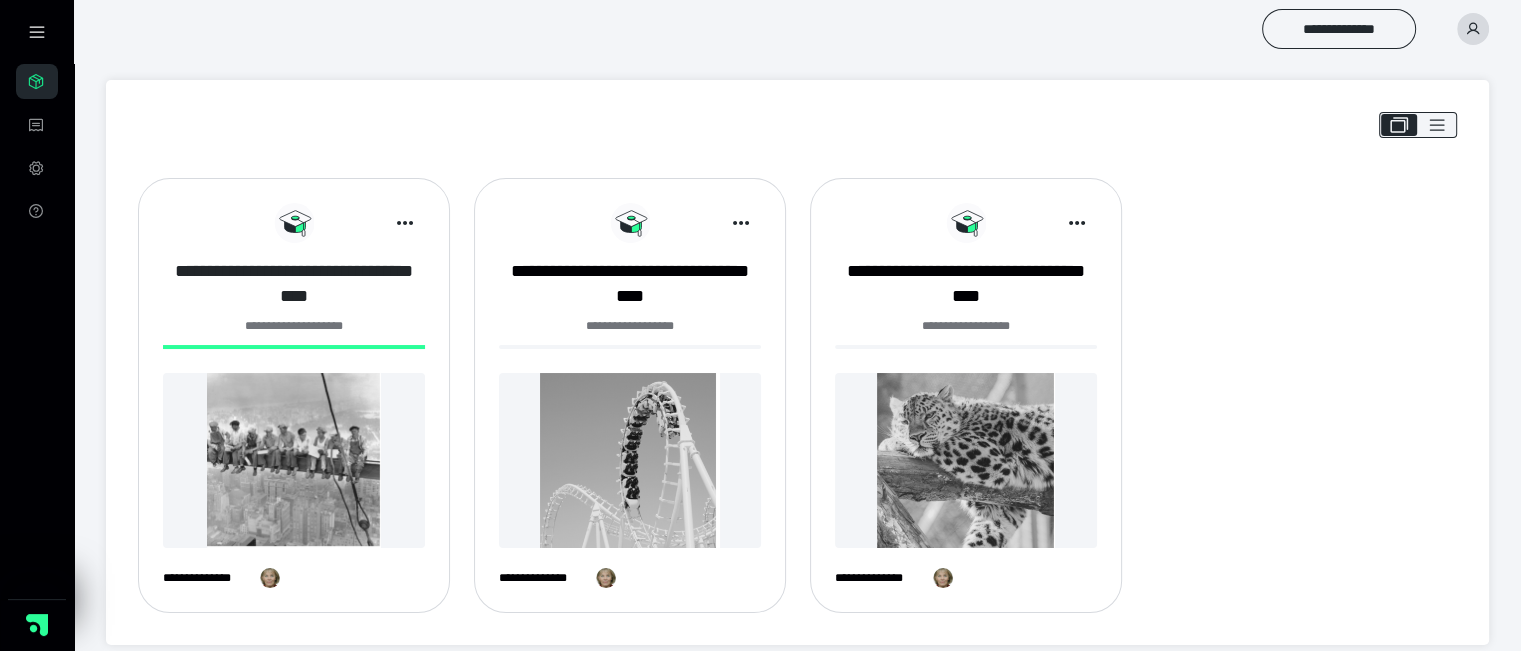 click on "**********" at bounding box center [294, 284] 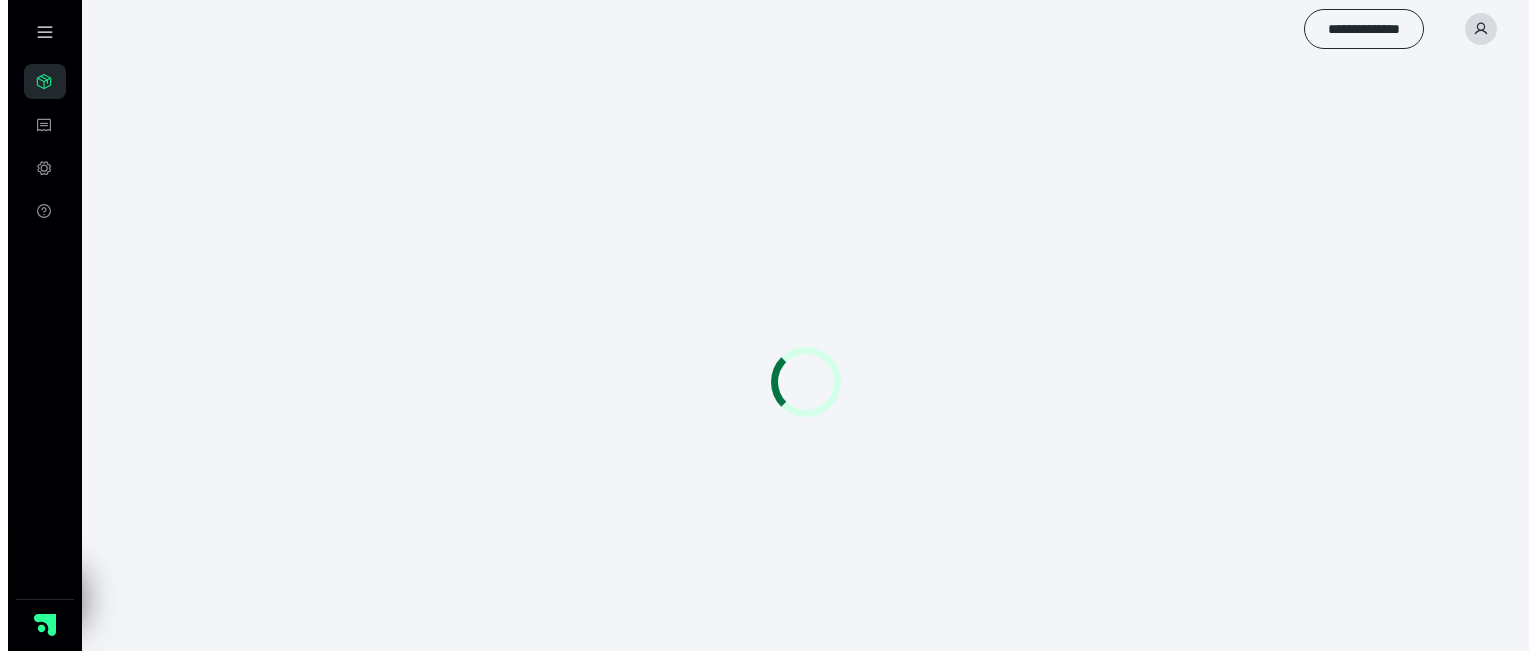 scroll, scrollTop: 0, scrollLeft: 0, axis: both 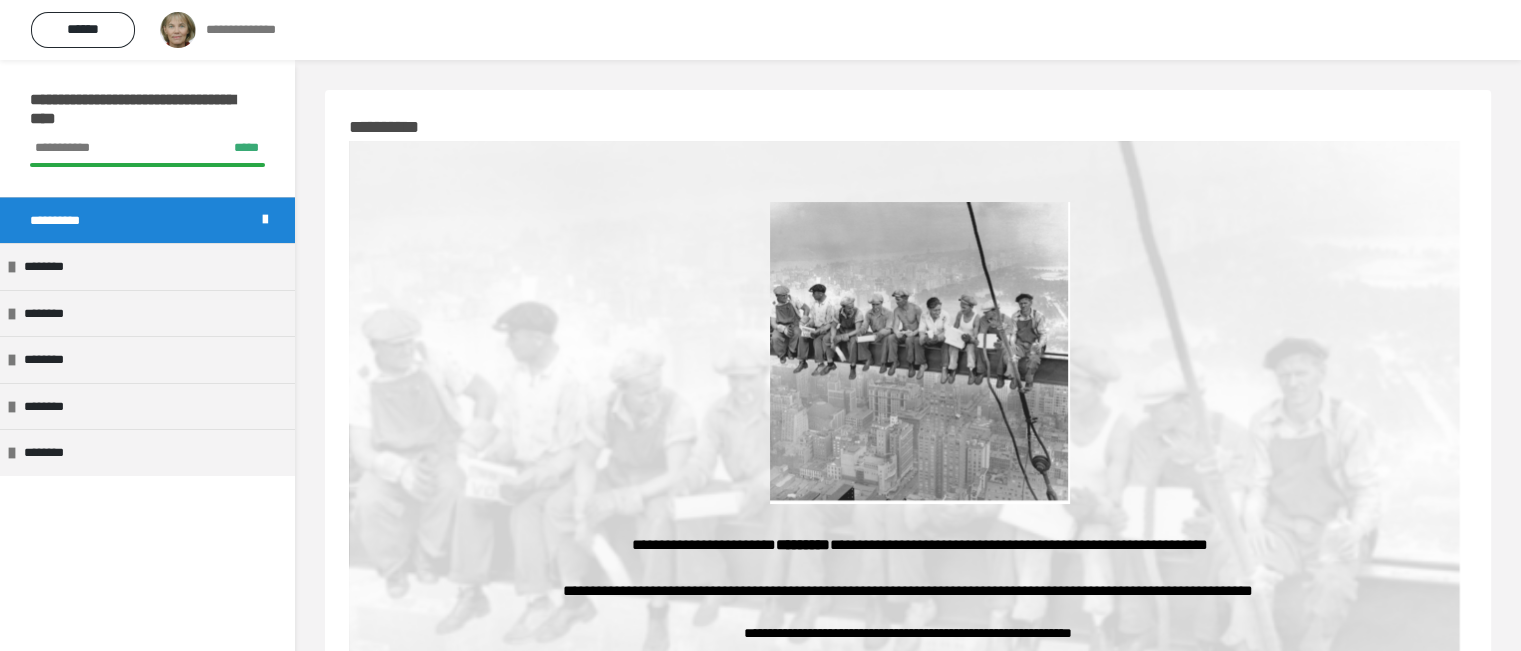 drag, startPoint x: 444, startPoint y: 6, endPoint x: 582, endPoint y: 261, distance: 289.94653 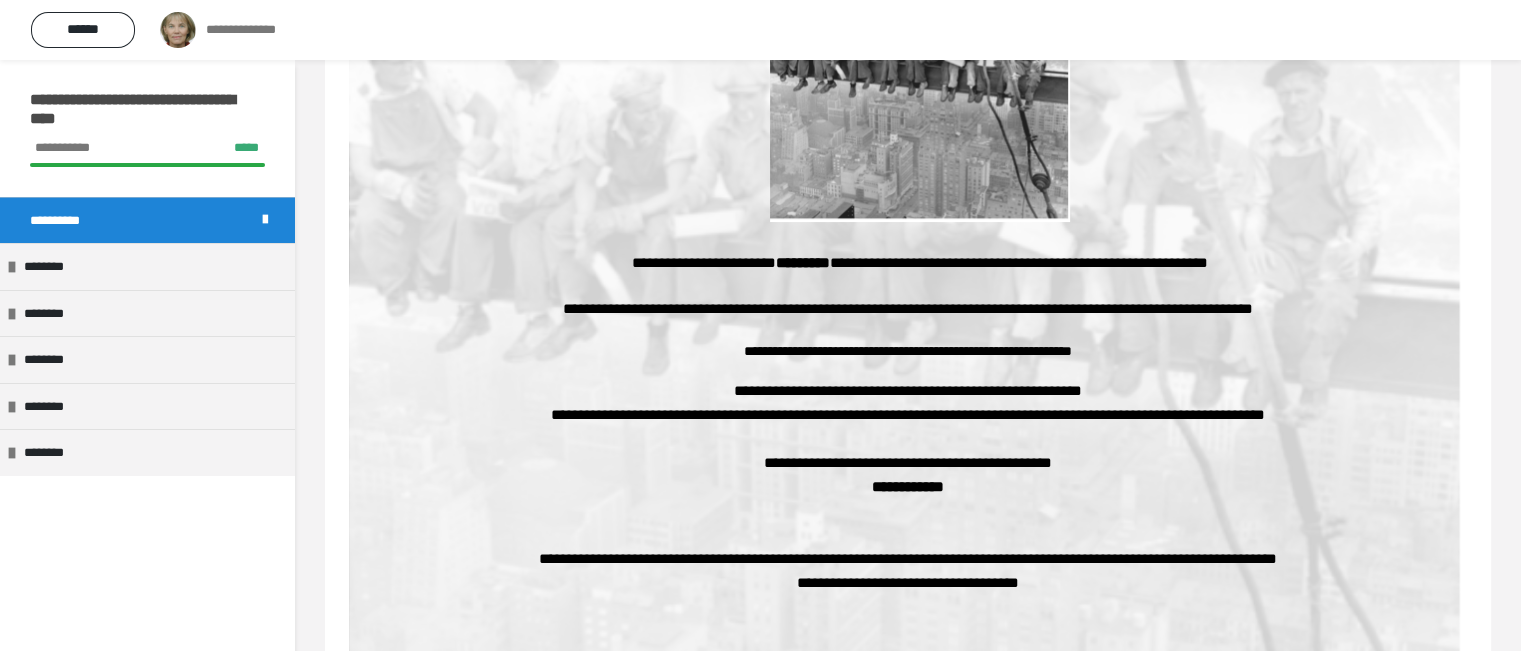 scroll, scrollTop: 700, scrollLeft: 0, axis: vertical 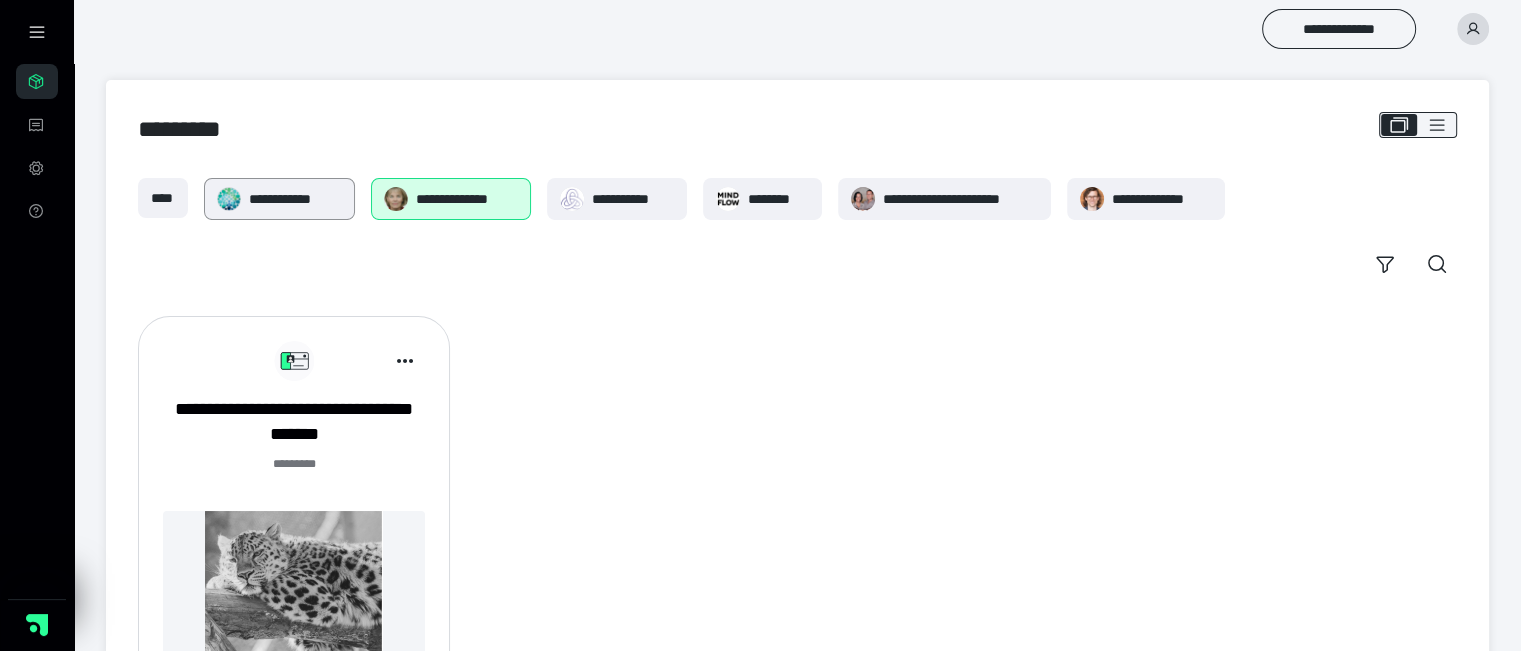 click on "**********" at bounding box center (295, 199) 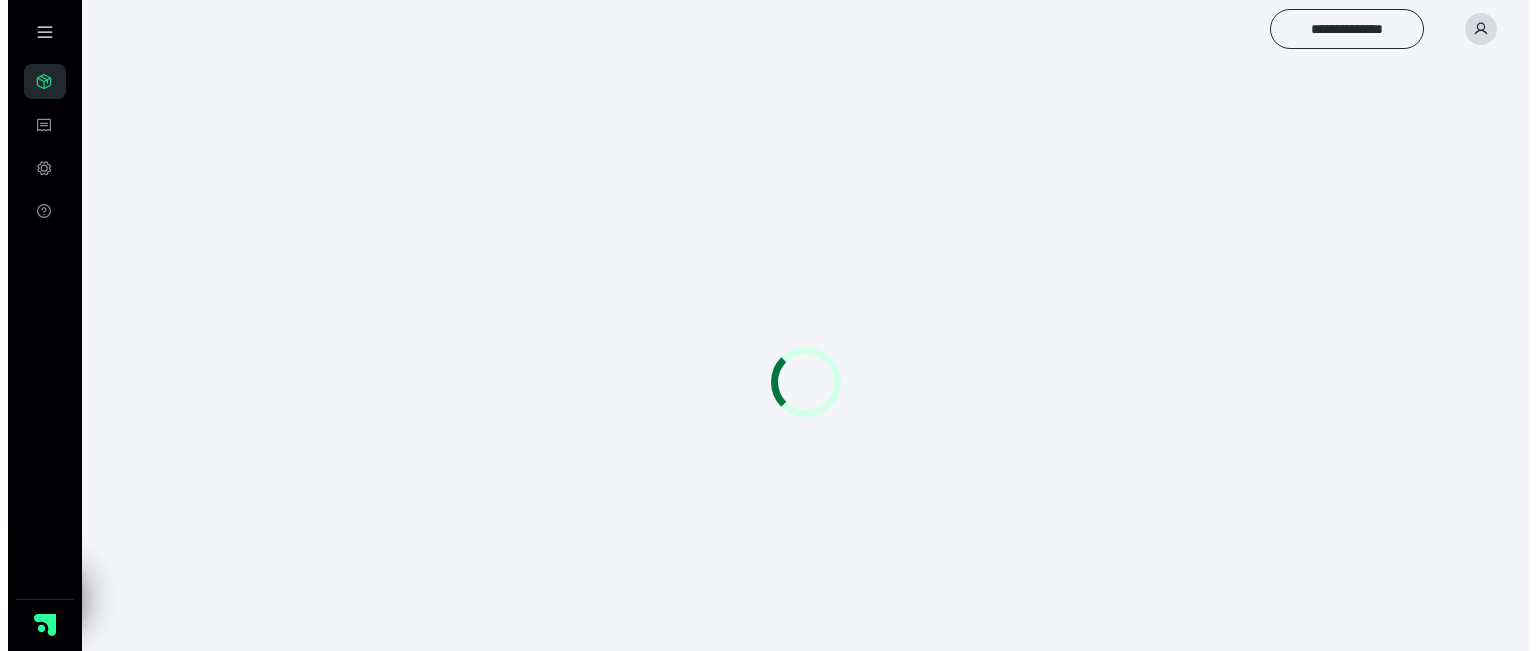 scroll, scrollTop: 0, scrollLeft: 0, axis: both 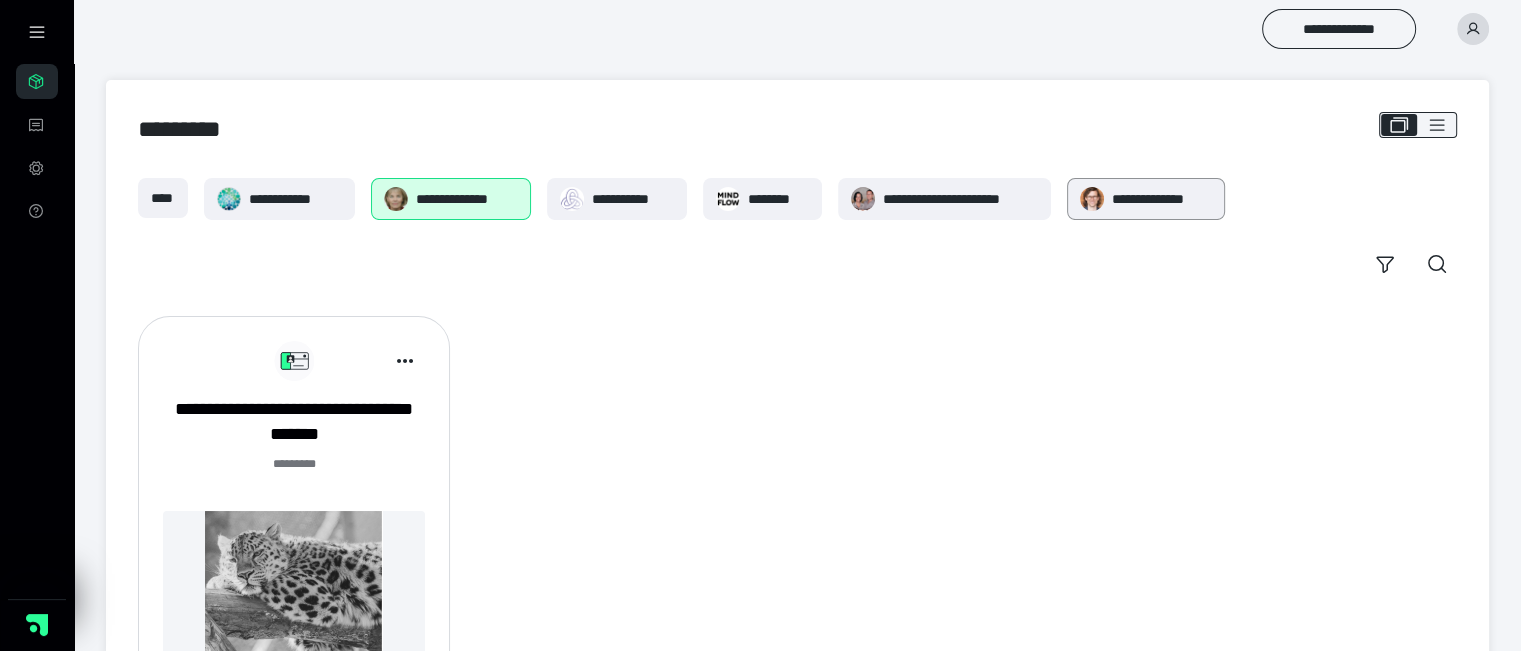 click on "**********" at bounding box center [1162, 199] 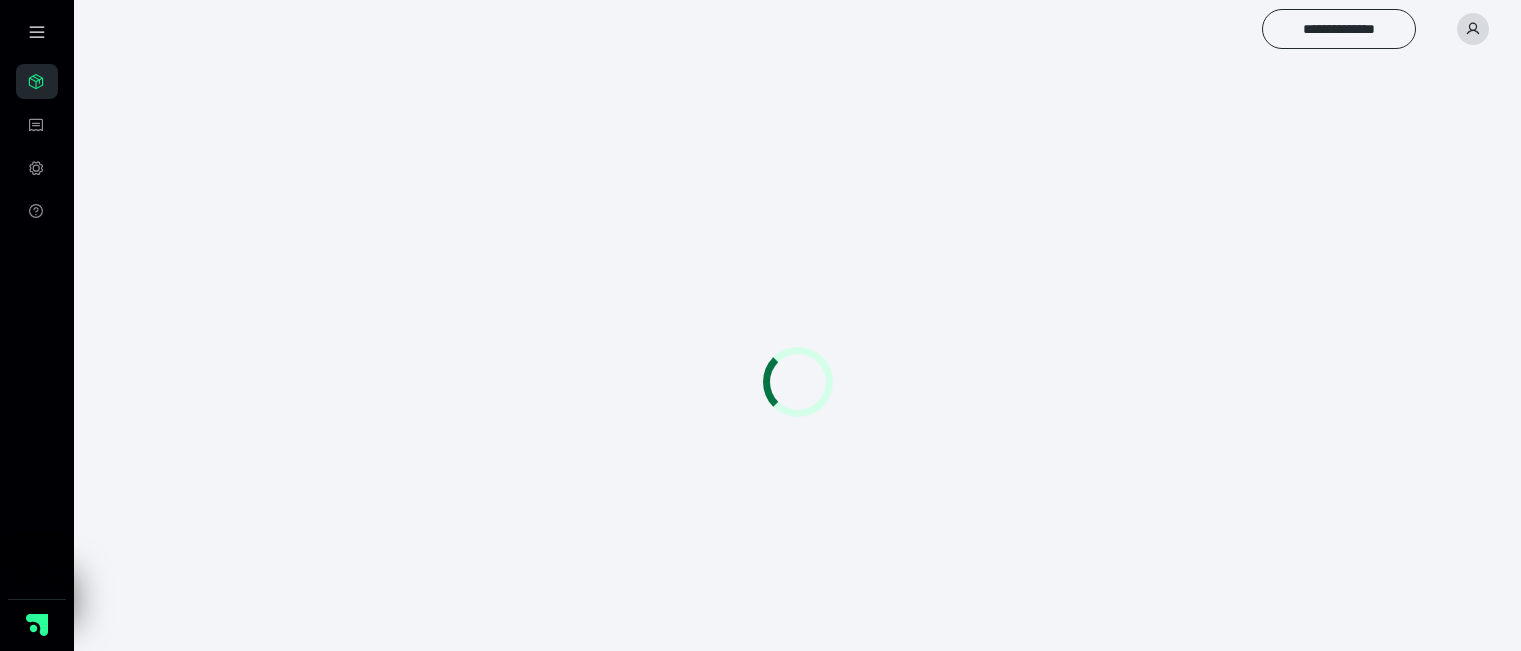 scroll, scrollTop: 0, scrollLeft: 0, axis: both 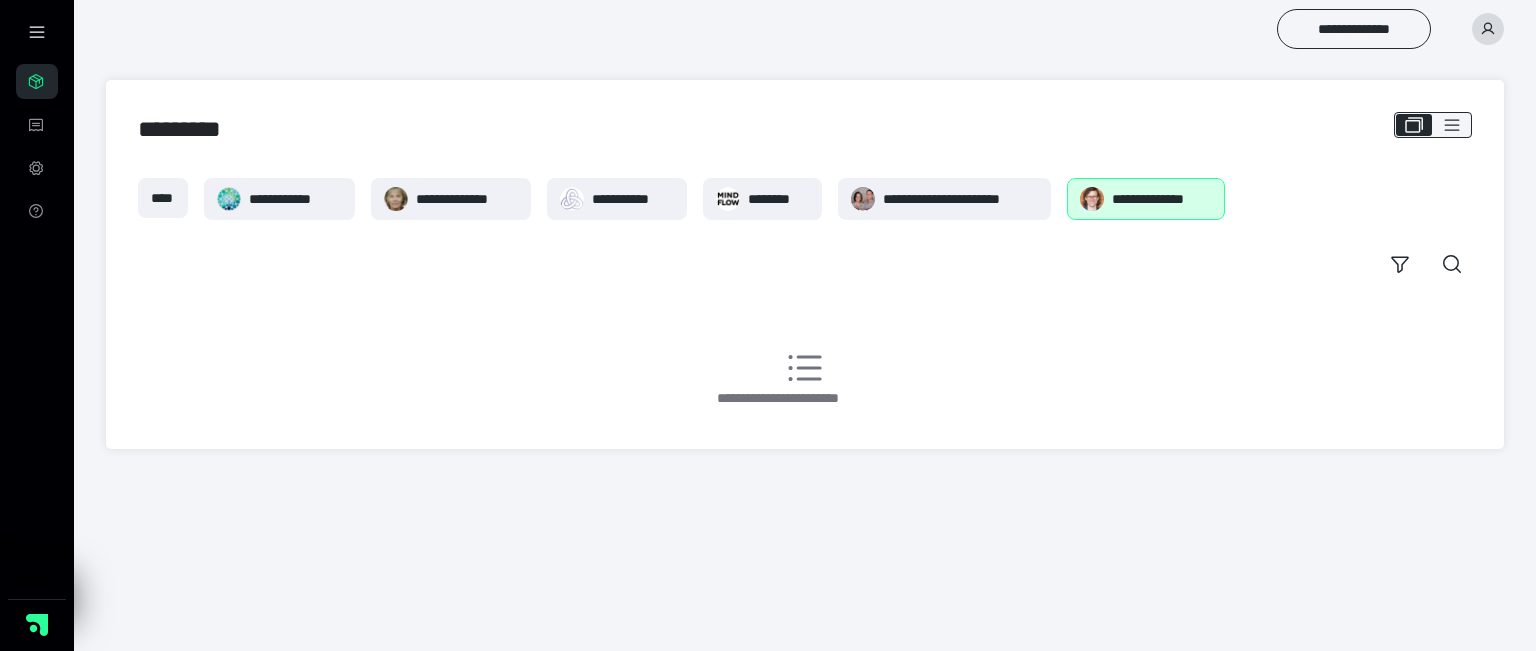 drag, startPoint x: 0, startPoint y: 0, endPoint x: 1119, endPoint y: 201, distance: 1136.9089 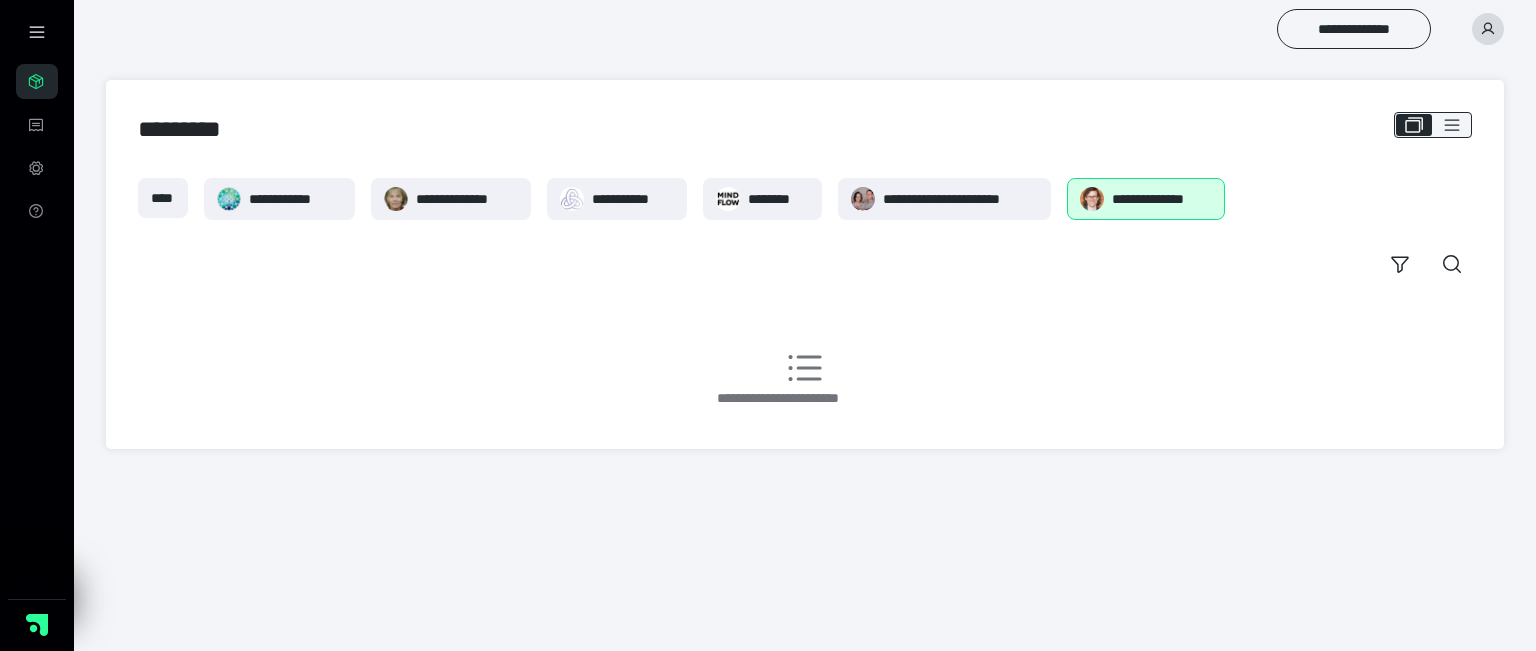 drag, startPoint x: 1119, startPoint y: 201, endPoint x: 36, endPoint y: 34, distance: 1095.8002 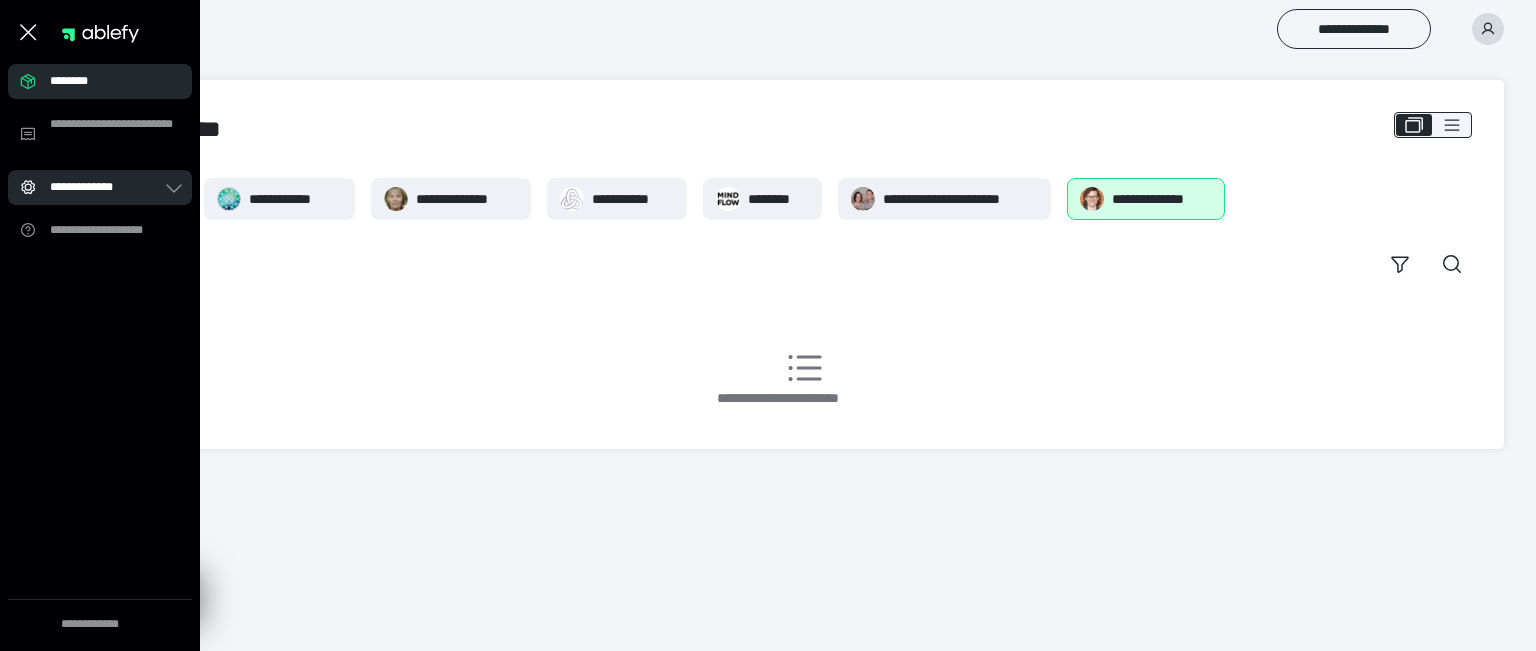 click on "**********" at bounding box center (106, 187) 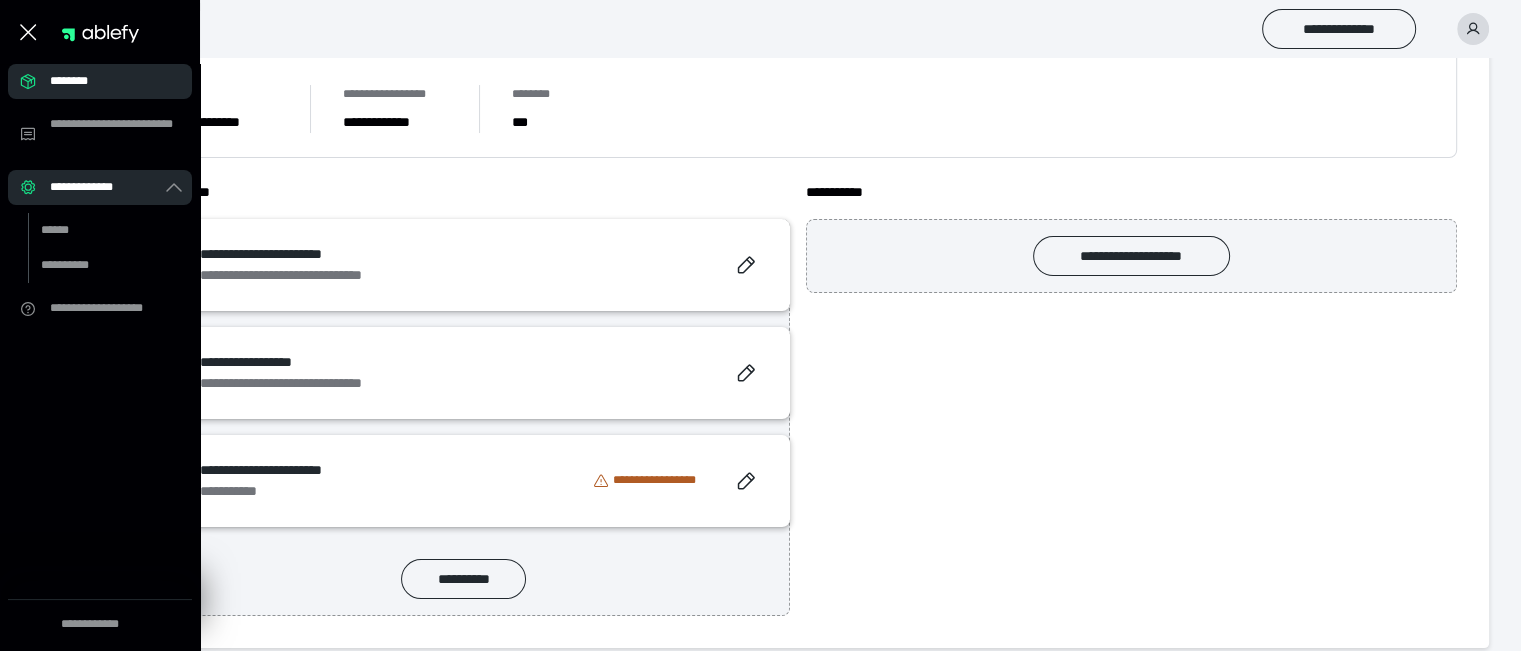 scroll, scrollTop: 256, scrollLeft: 0, axis: vertical 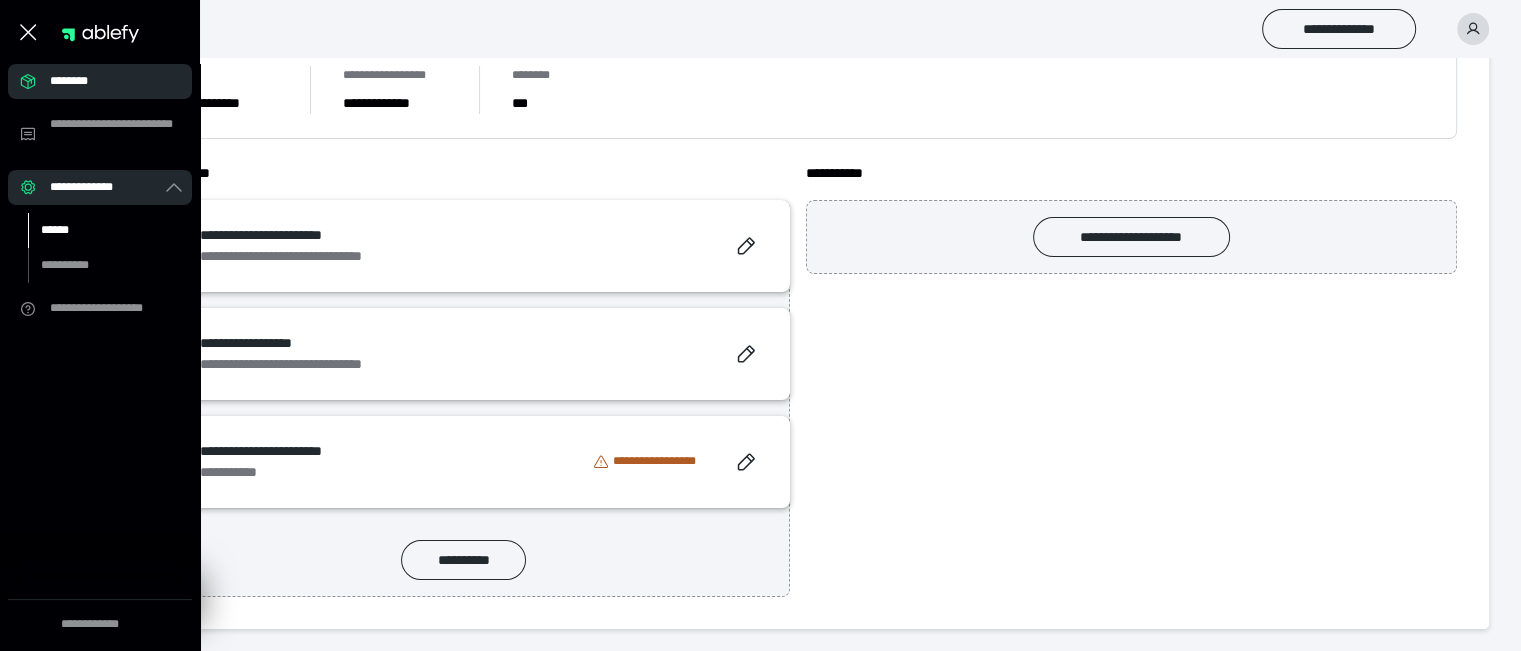 click on "******" at bounding box center (97, 230) 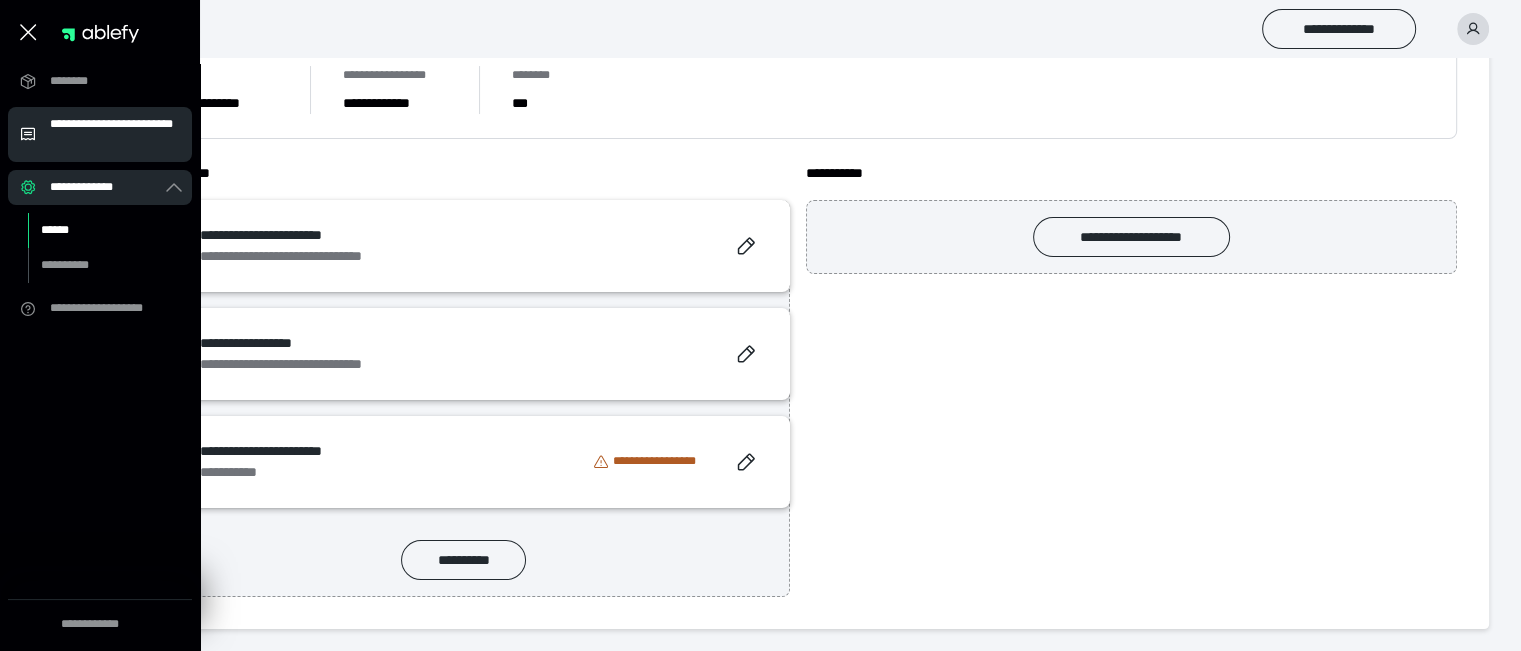 click on "**********" at bounding box center [115, 134] 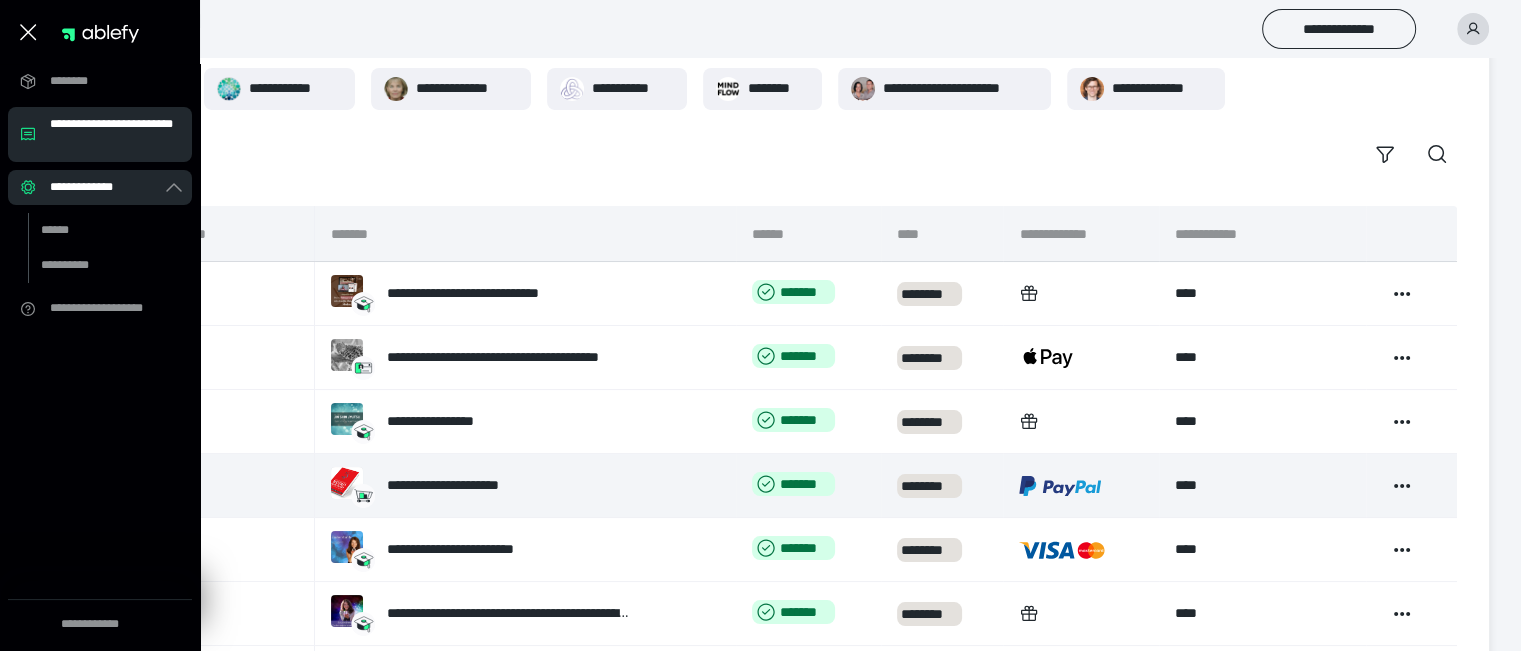 scroll, scrollTop: 219, scrollLeft: 0, axis: vertical 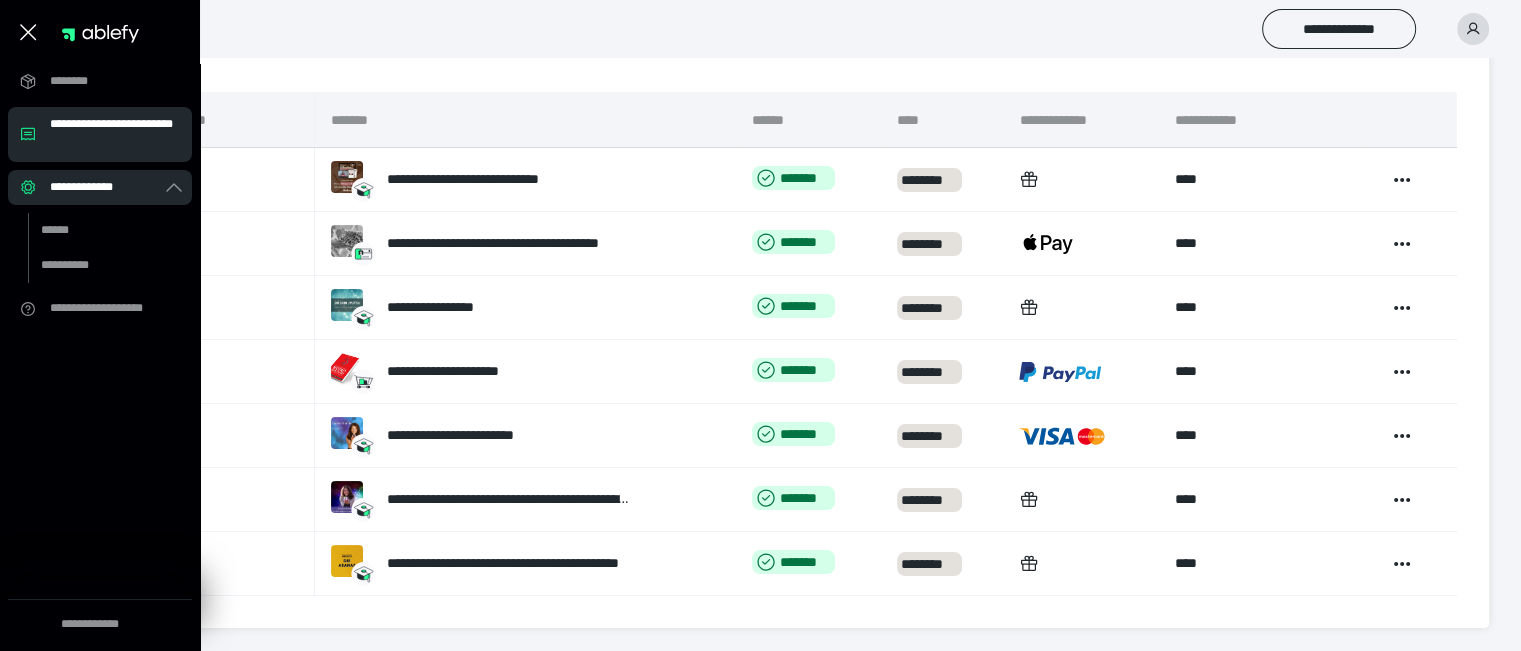click 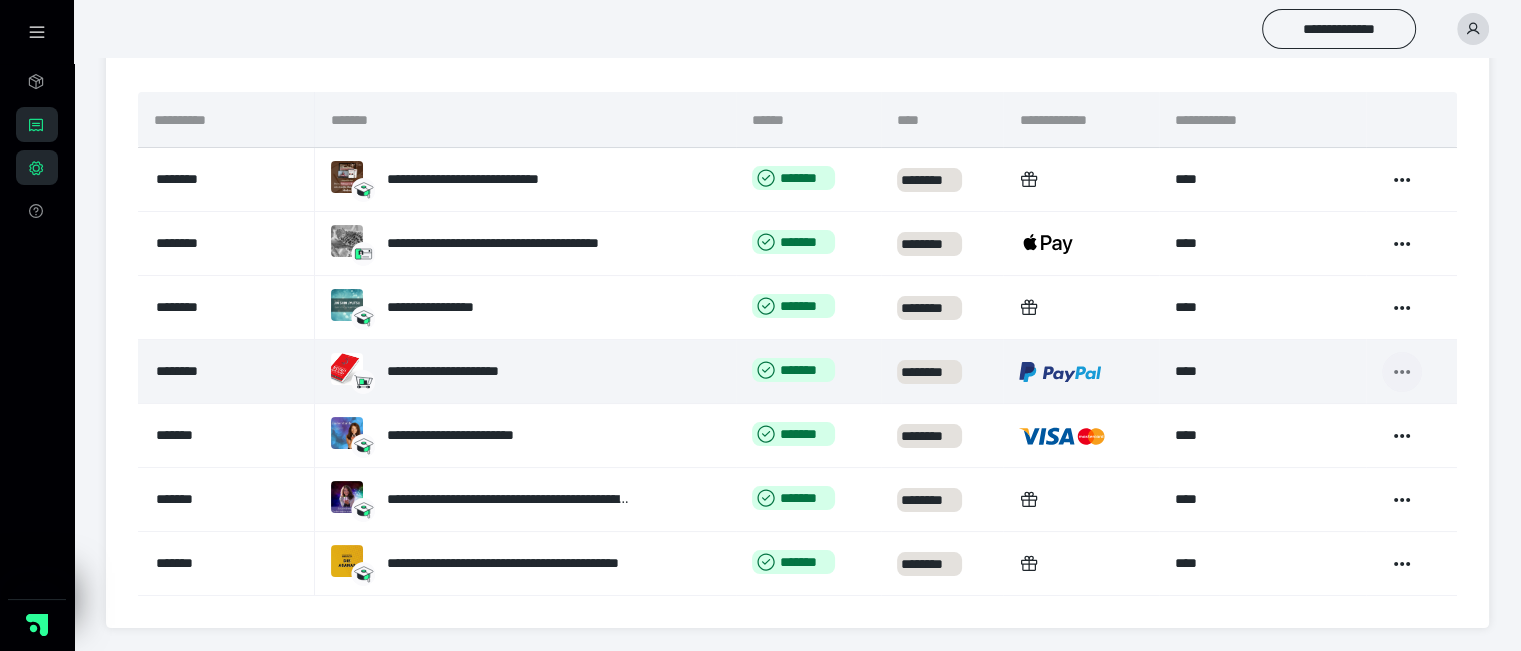click 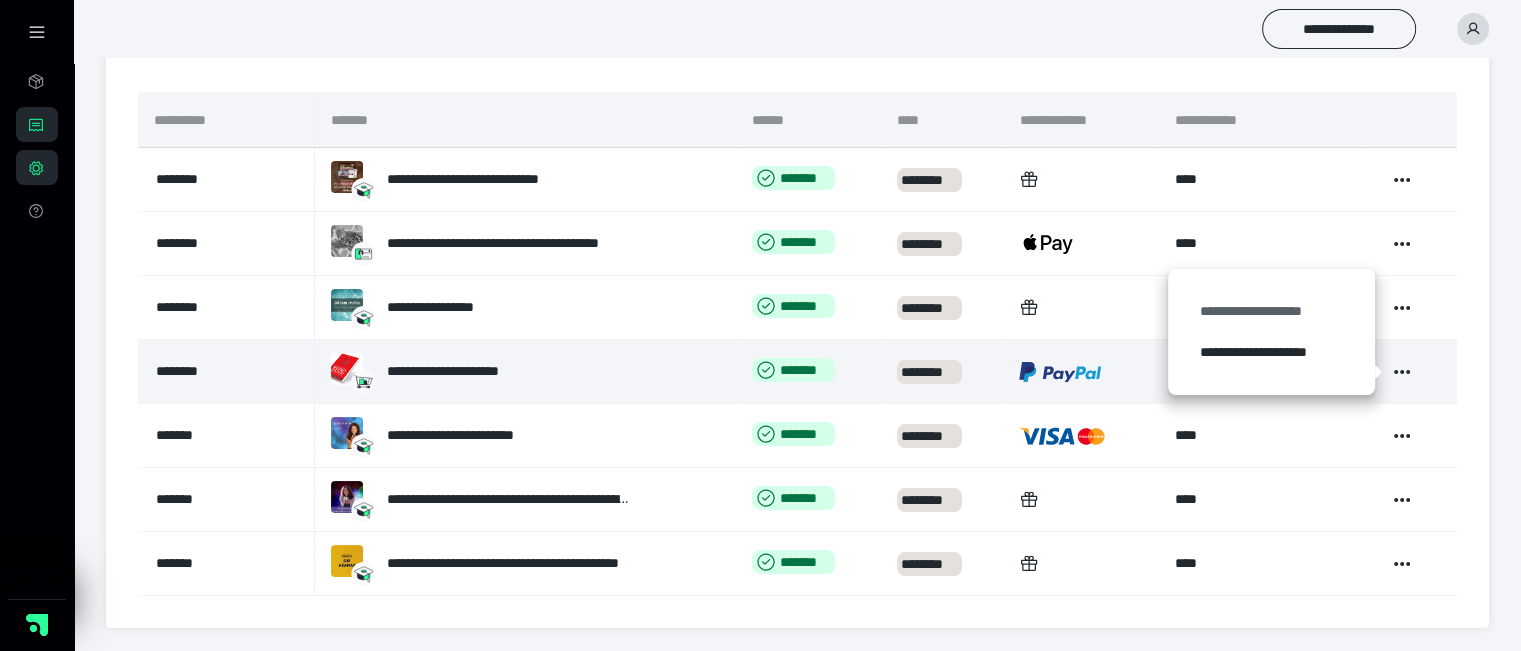 click on "**********" at bounding box center (1271, 311) 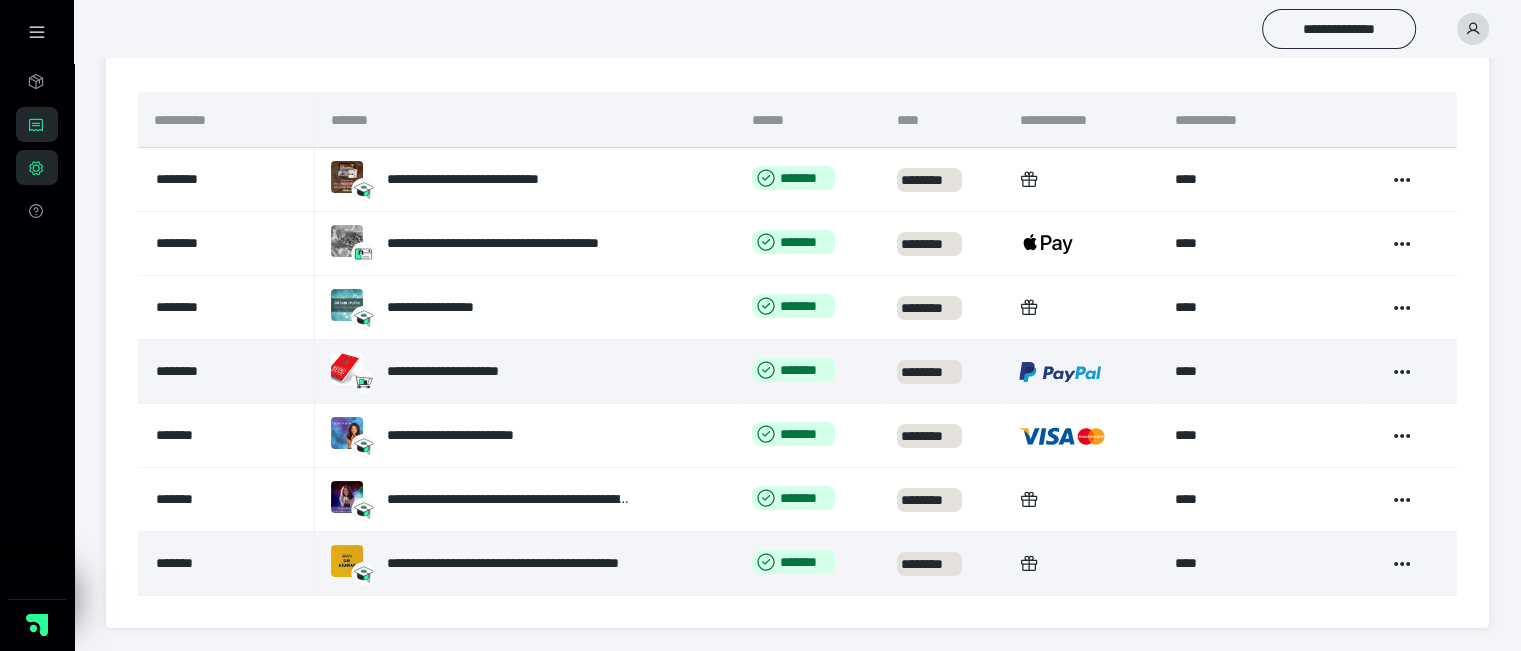 drag, startPoint x: 1402, startPoint y: 436, endPoint x: 484, endPoint y: 591, distance: 930.9935 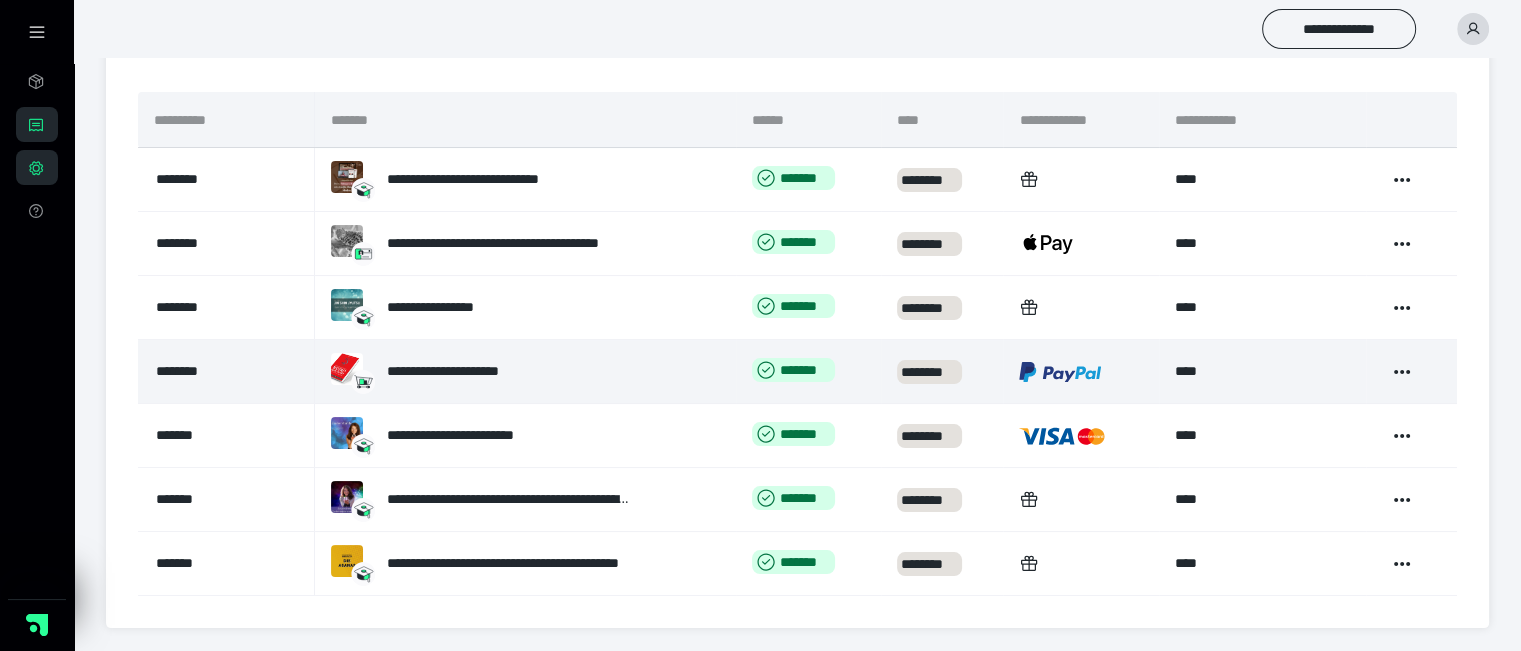 drag, startPoint x: 1383, startPoint y: 565, endPoint x: 483, endPoint y: 598, distance: 900.6048 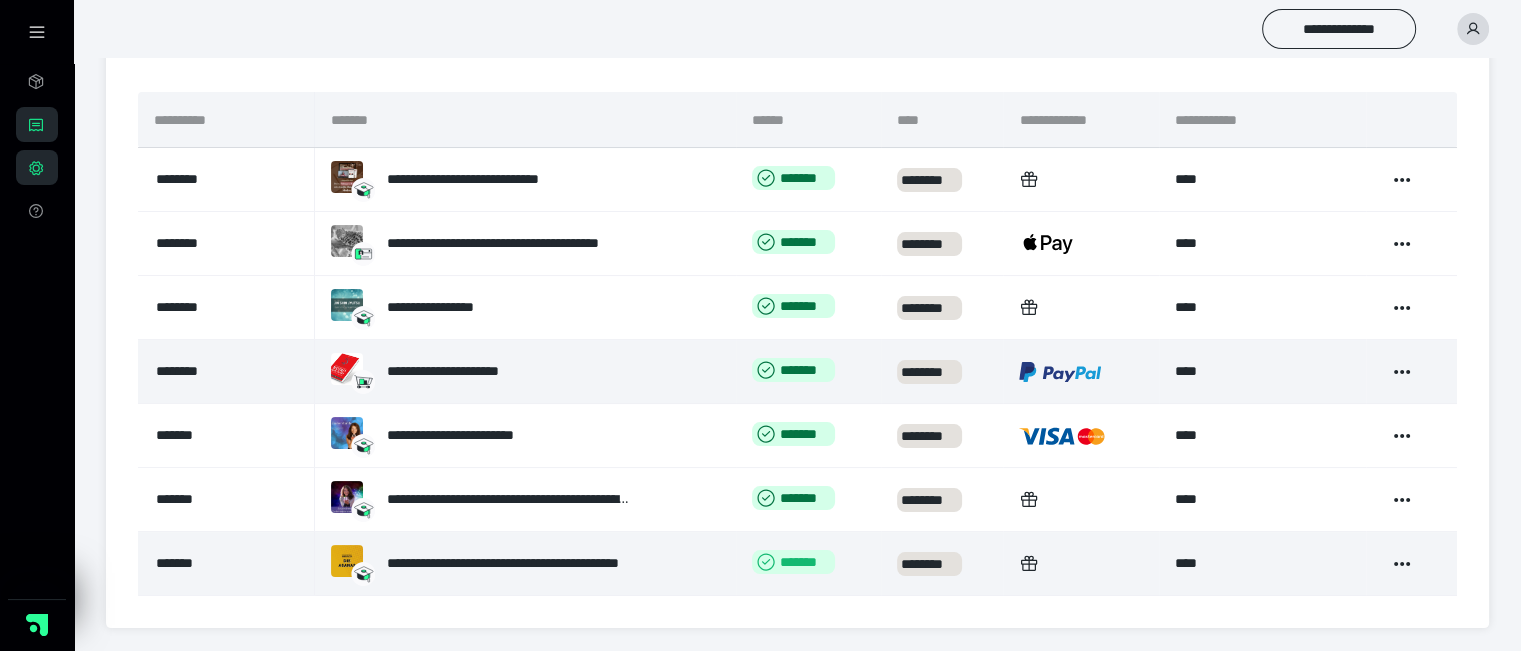 click 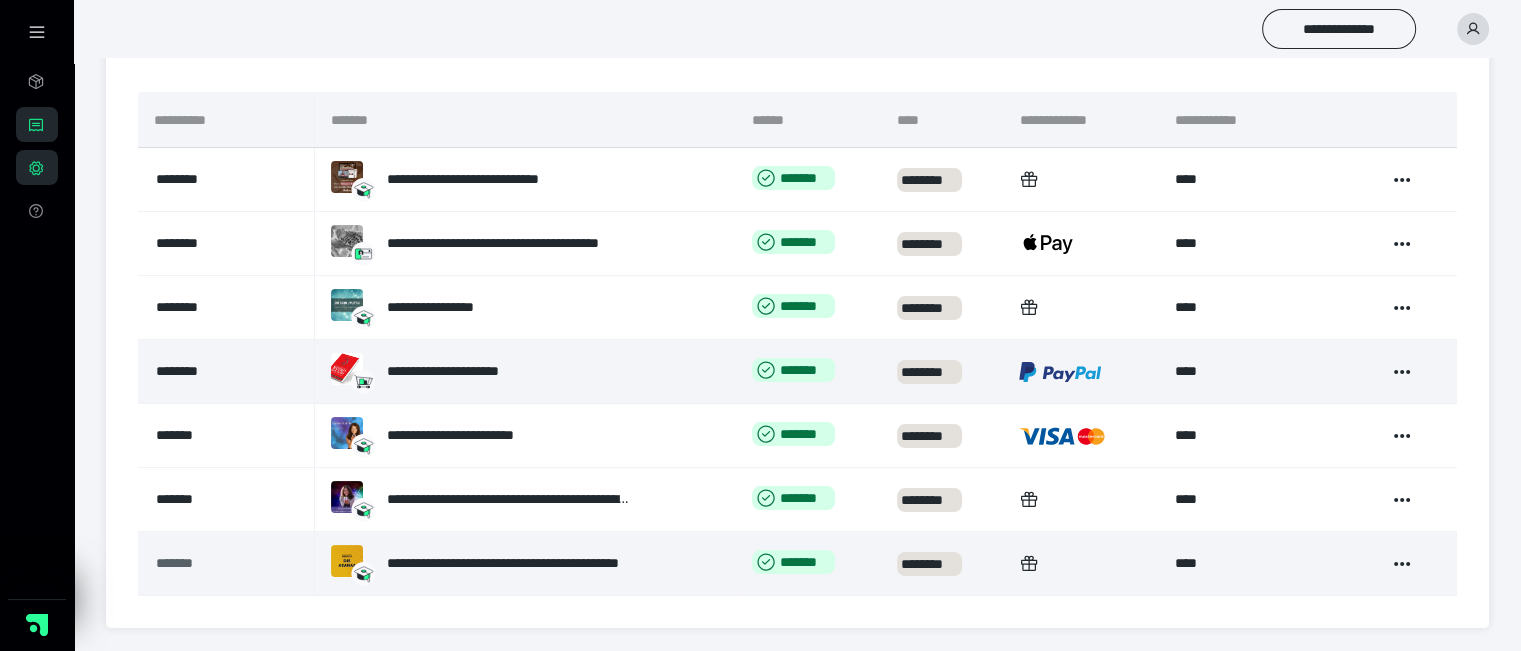 click on "*******" at bounding box center [209, 563] 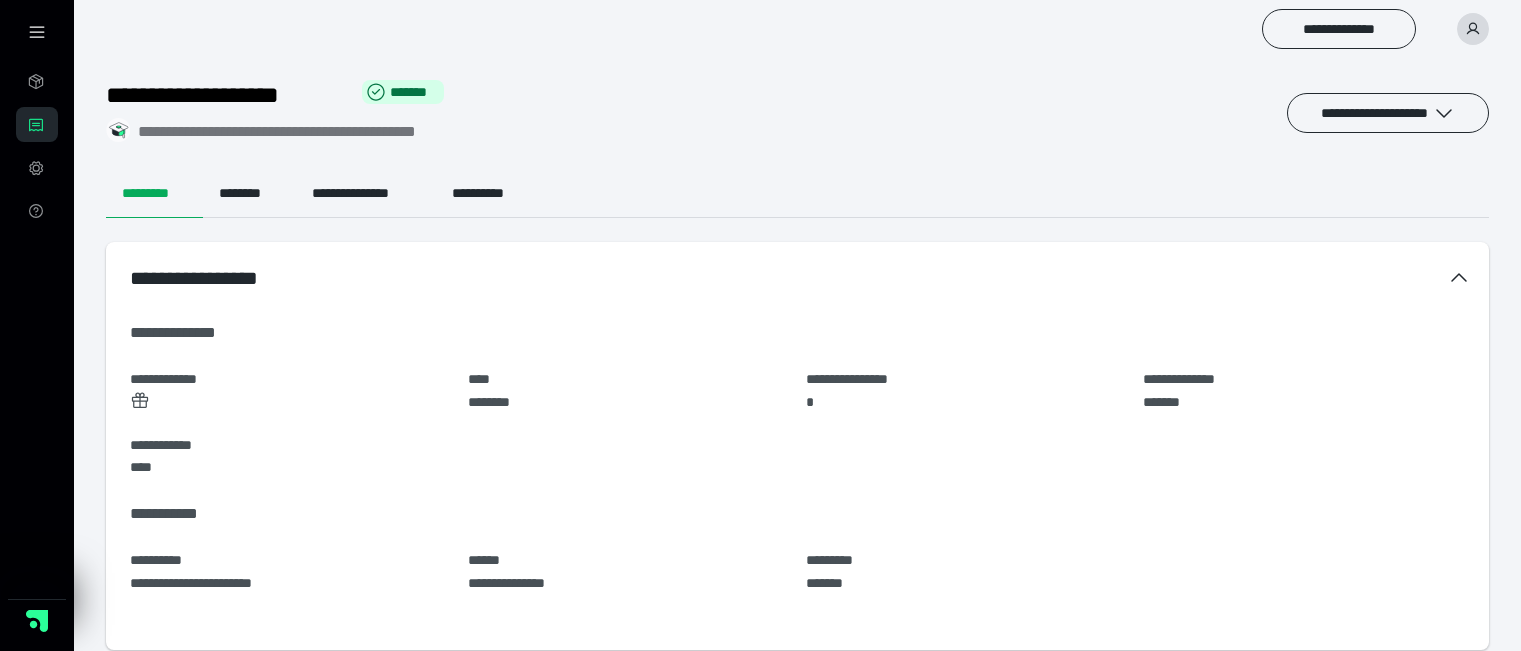 scroll, scrollTop: 0, scrollLeft: 0, axis: both 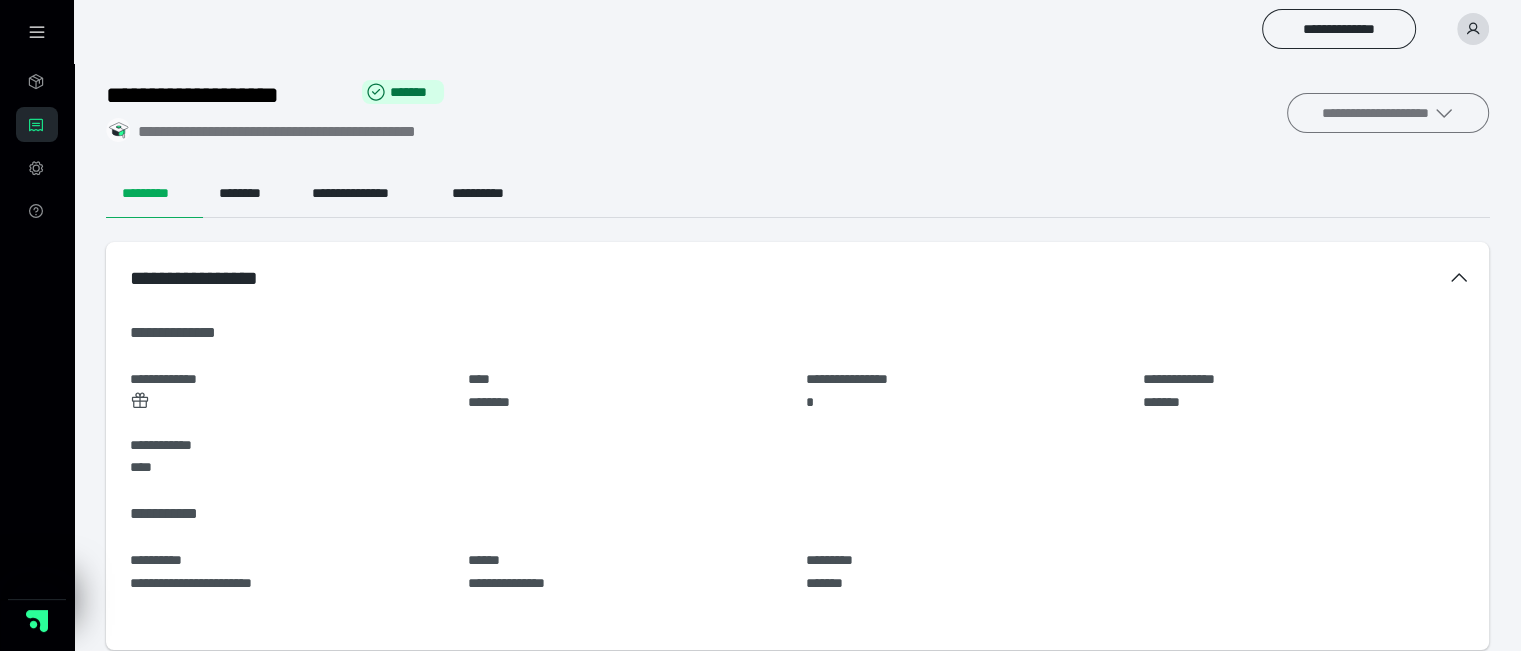 click 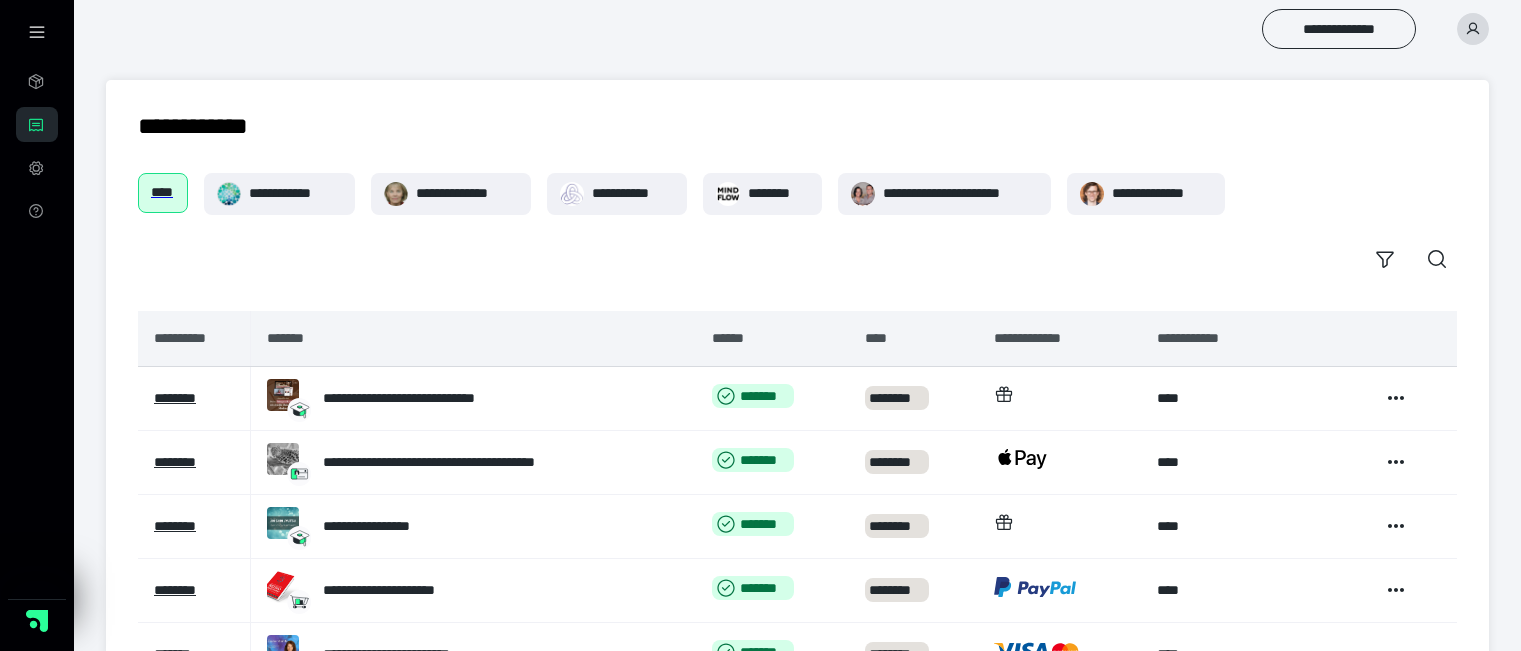 scroll, scrollTop: 0, scrollLeft: 0, axis: both 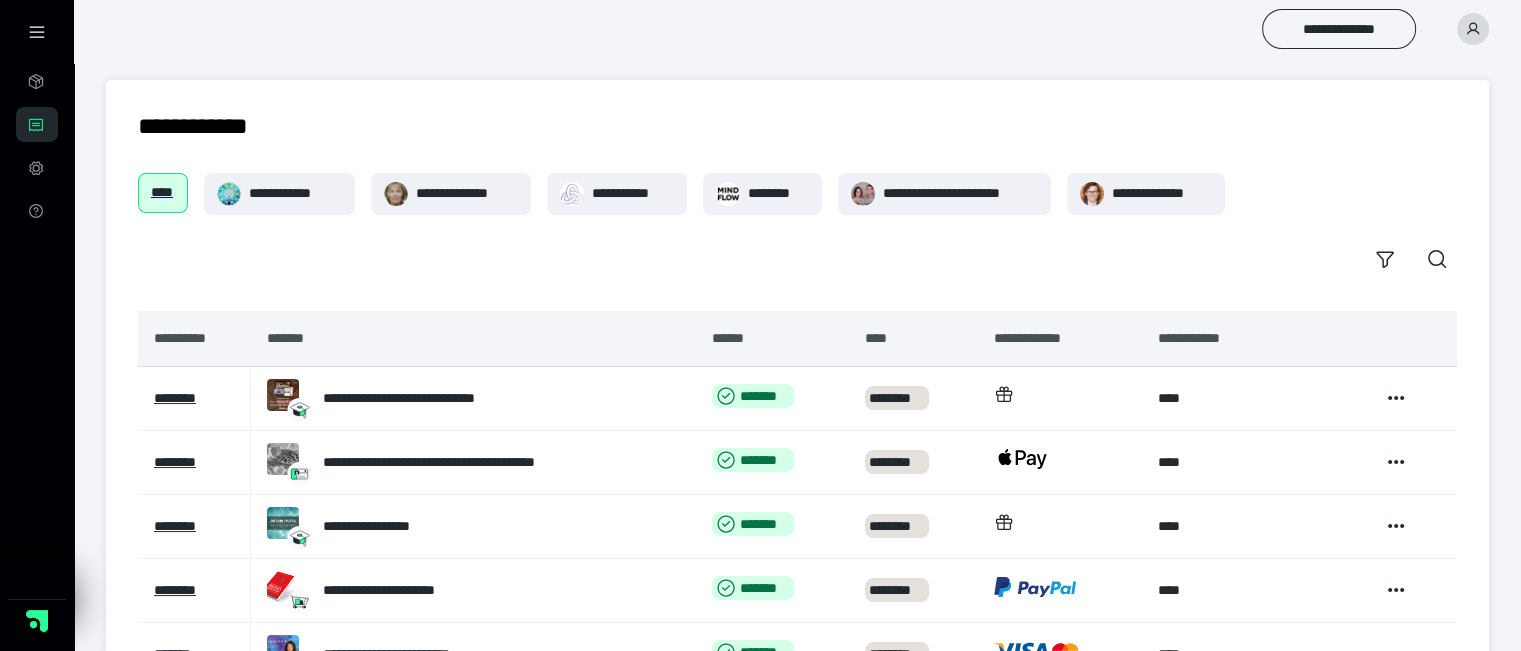 drag, startPoint x: 769, startPoint y: 207, endPoint x: 889, endPoint y: 127, distance: 144.22205 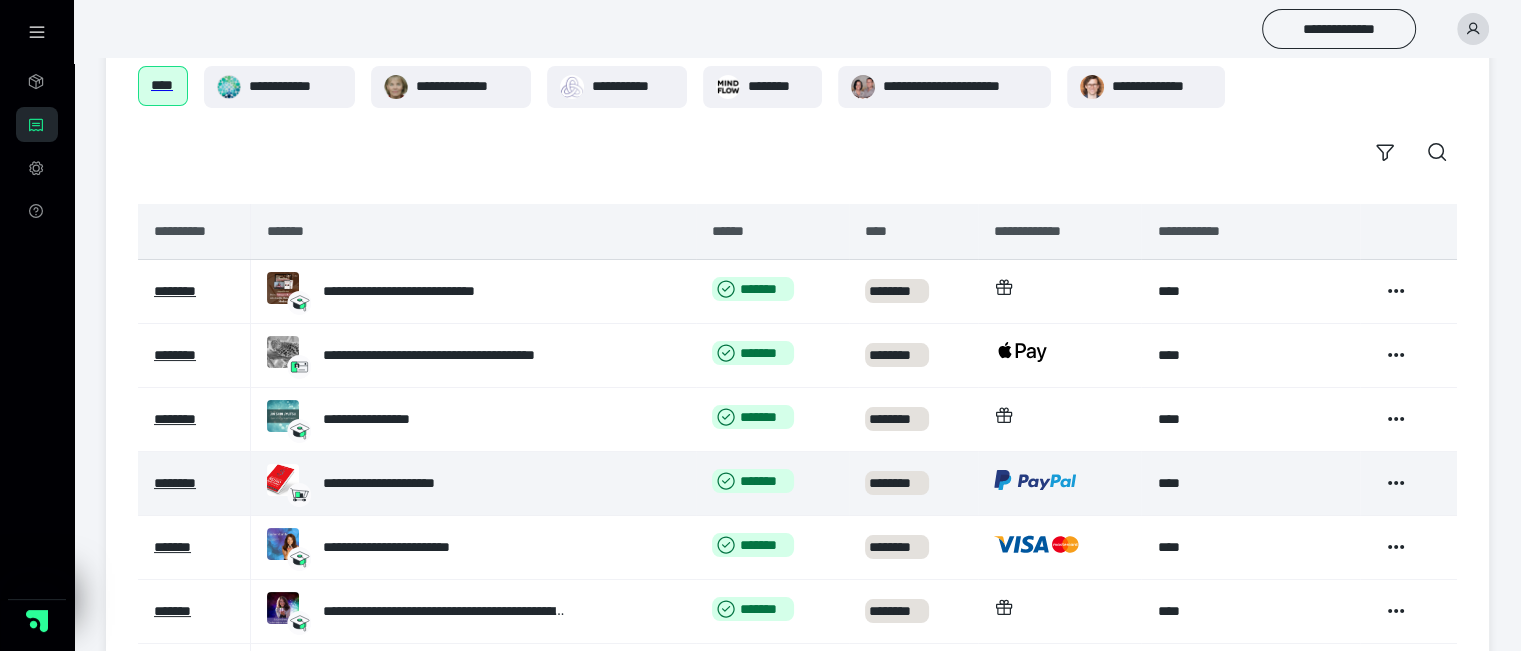 scroll, scrollTop: 0, scrollLeft: 0, axis: both 